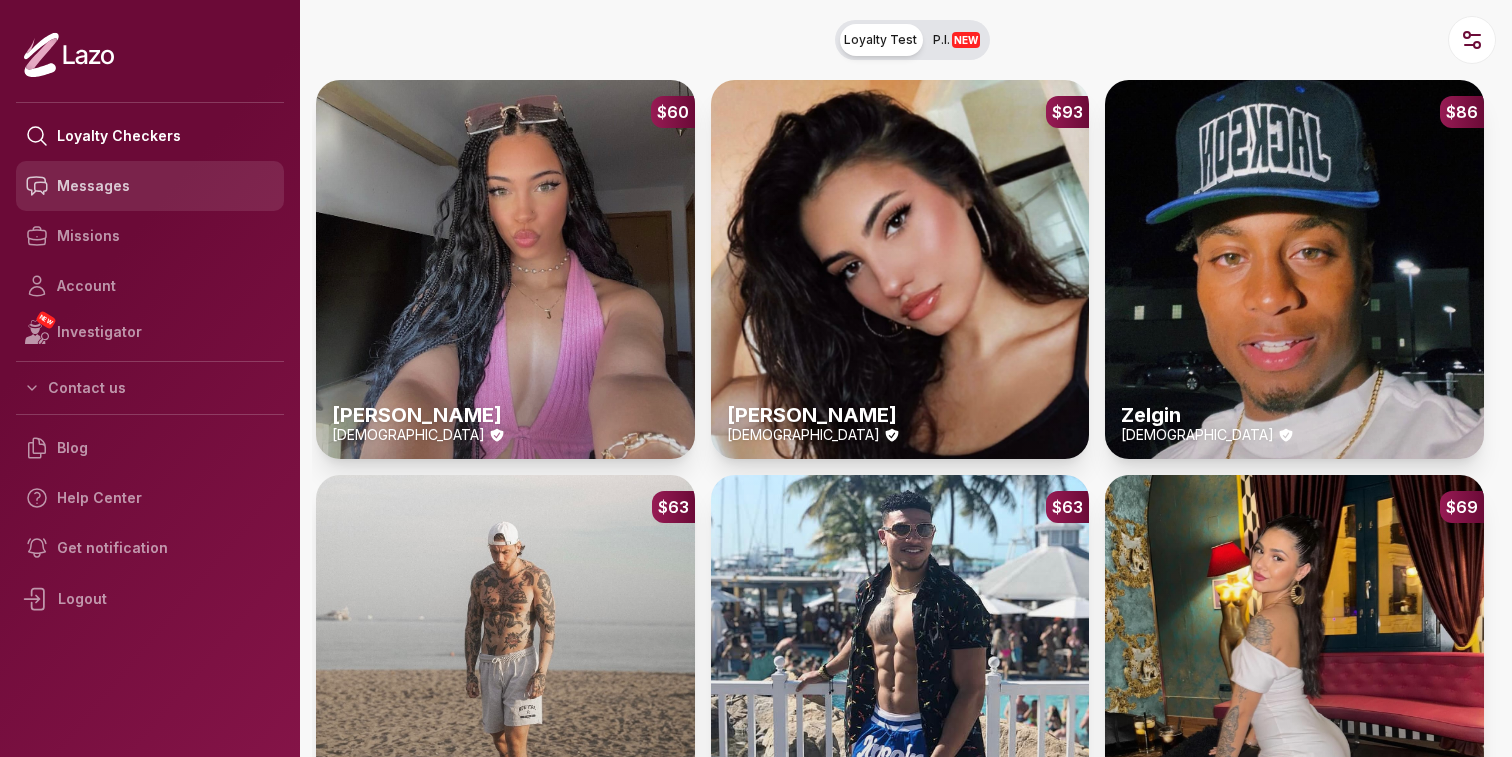 scroll, scrollTop: 0, scrollLeft: 0, axis: both 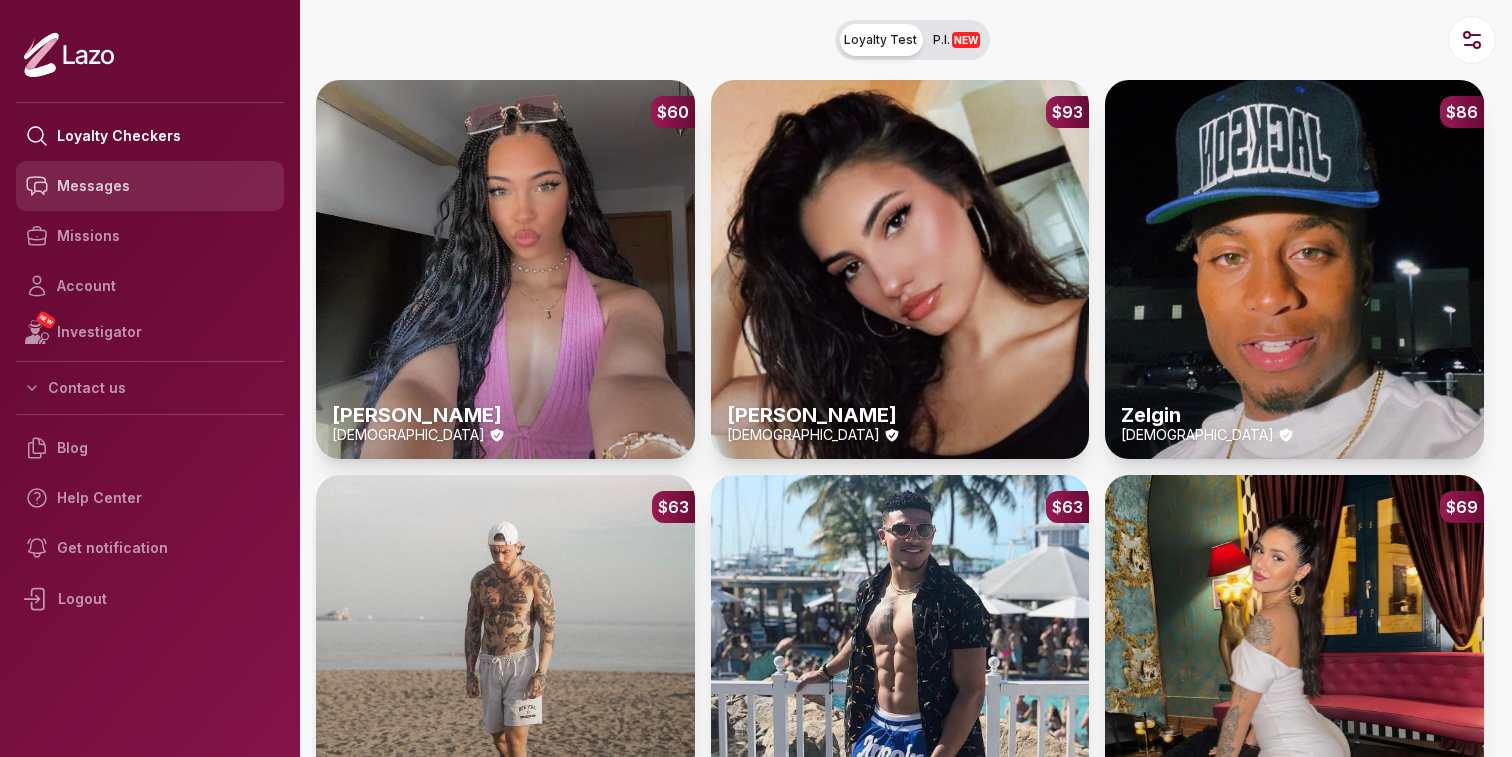 click on "Messages" at bounding box center (150, 186) 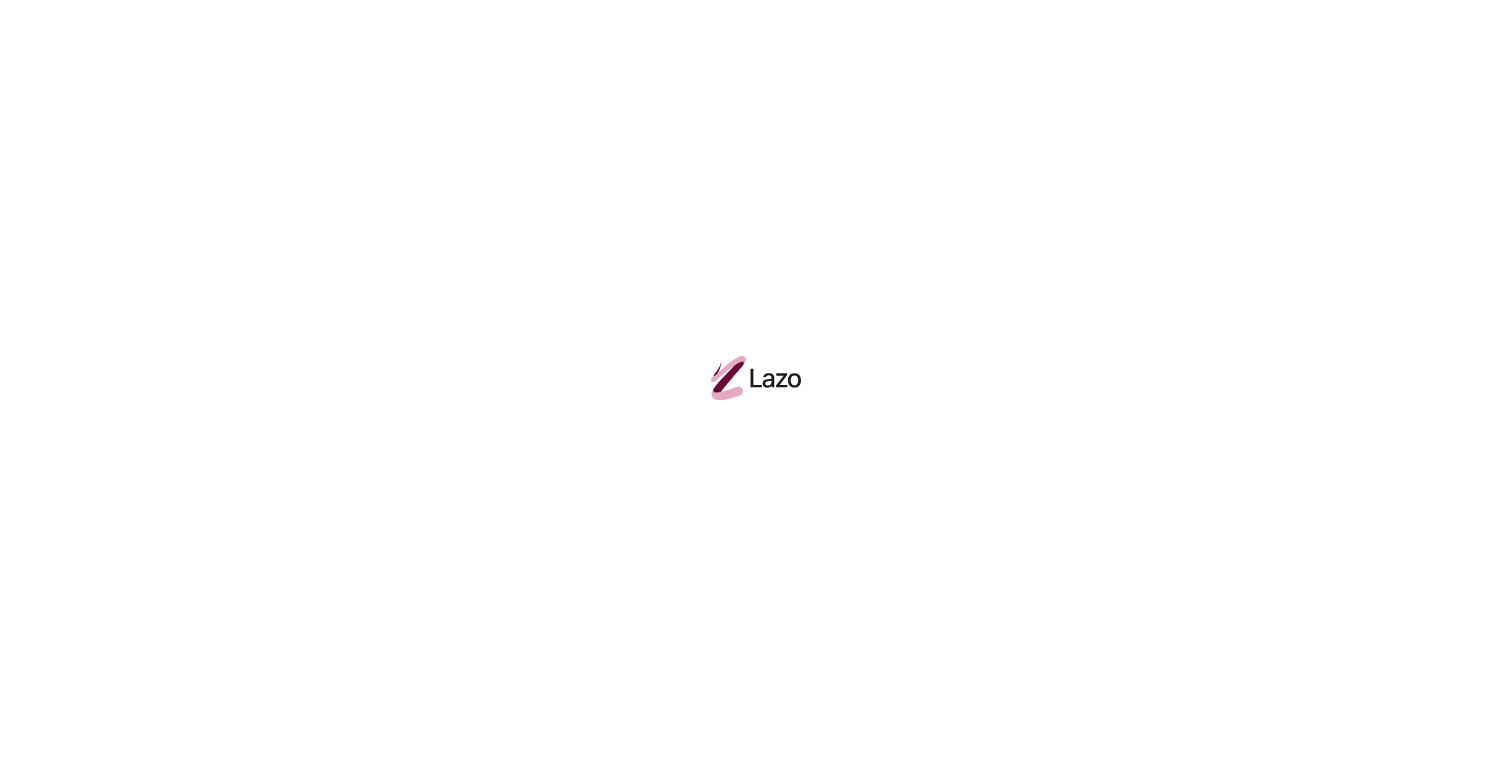 scroll, scrollTop: 0, scrollLeft: 0, axis: both 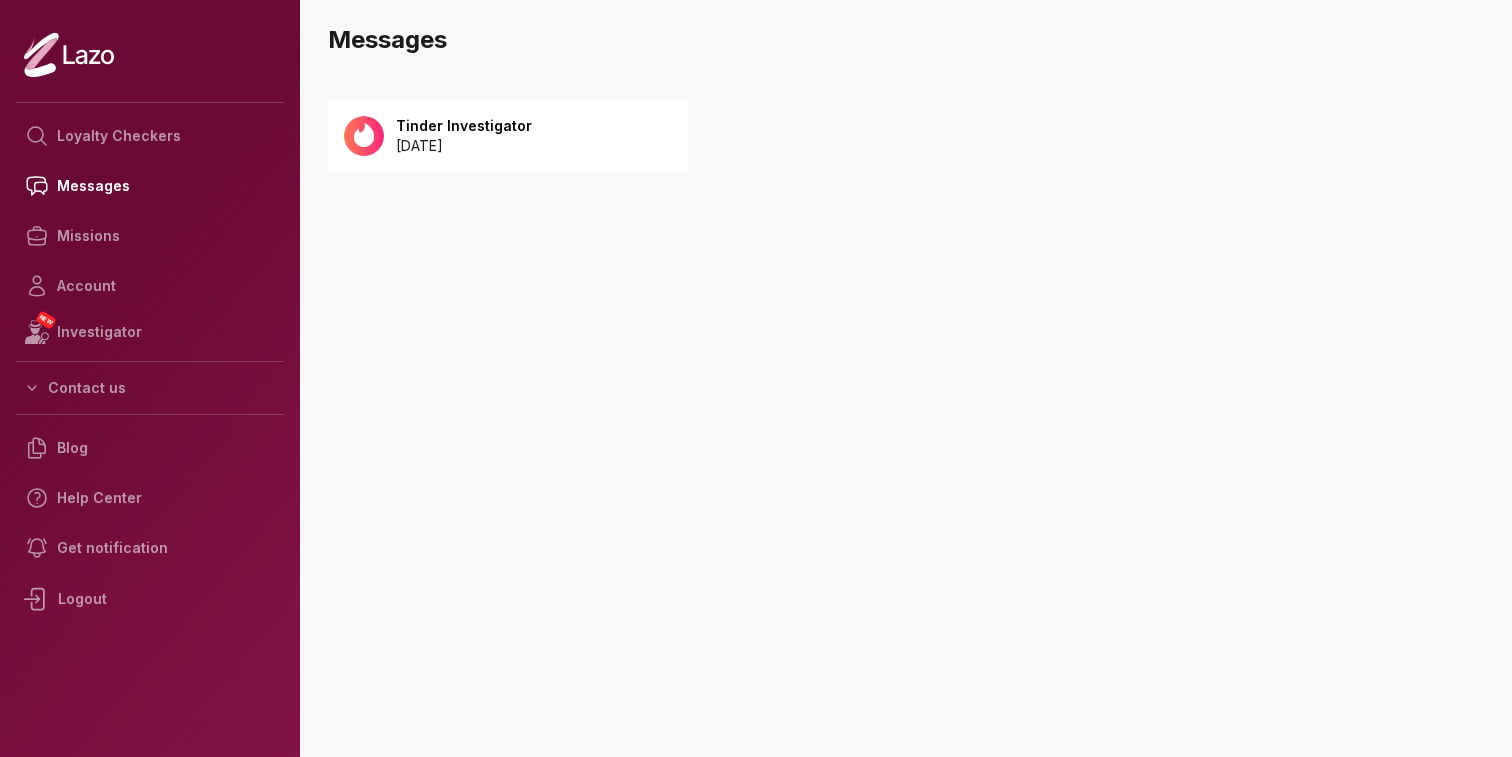 click on "2025 July 20" at bounding box center (464, 146) 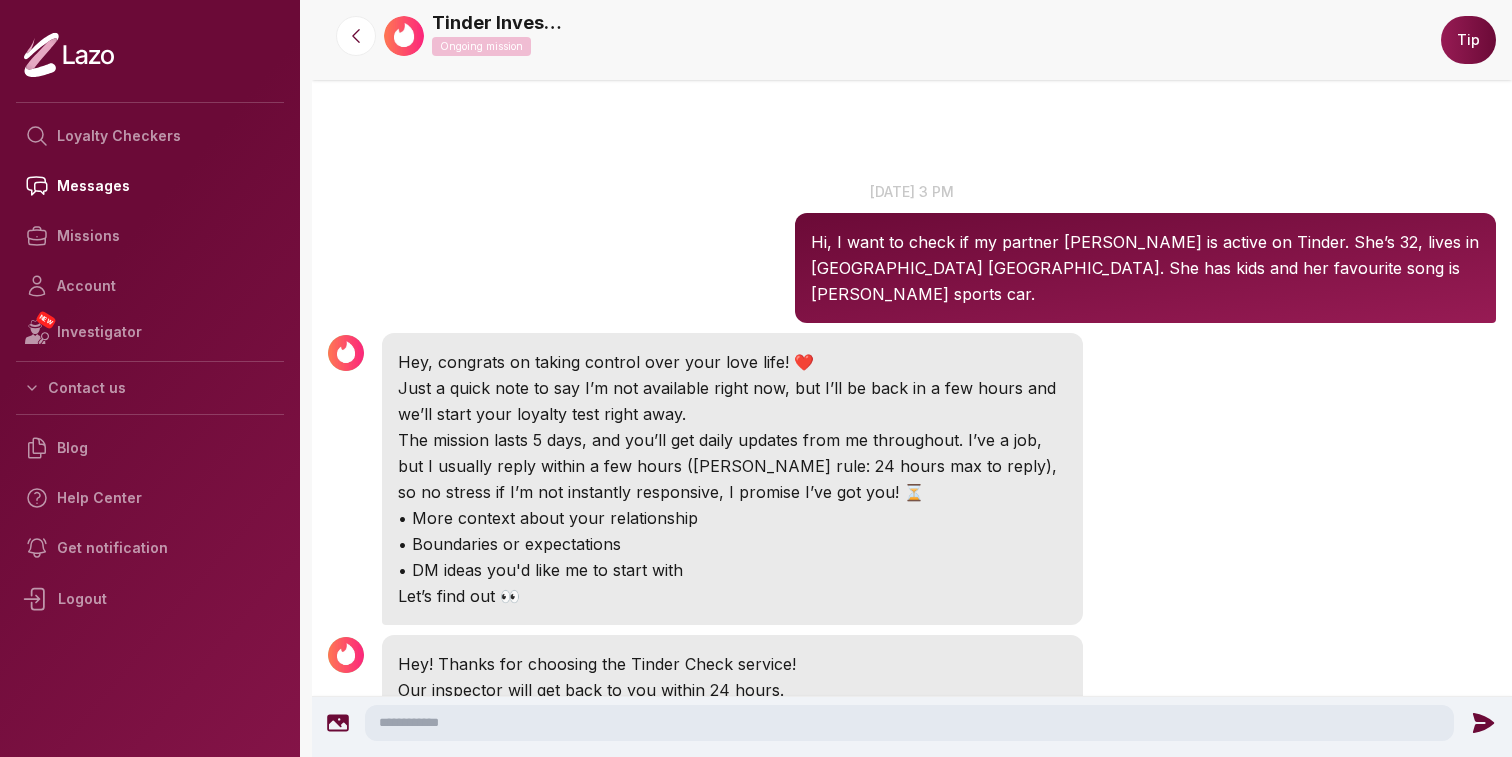 scroll, scrollTop: 0, scrollLeft: 0, axis: both 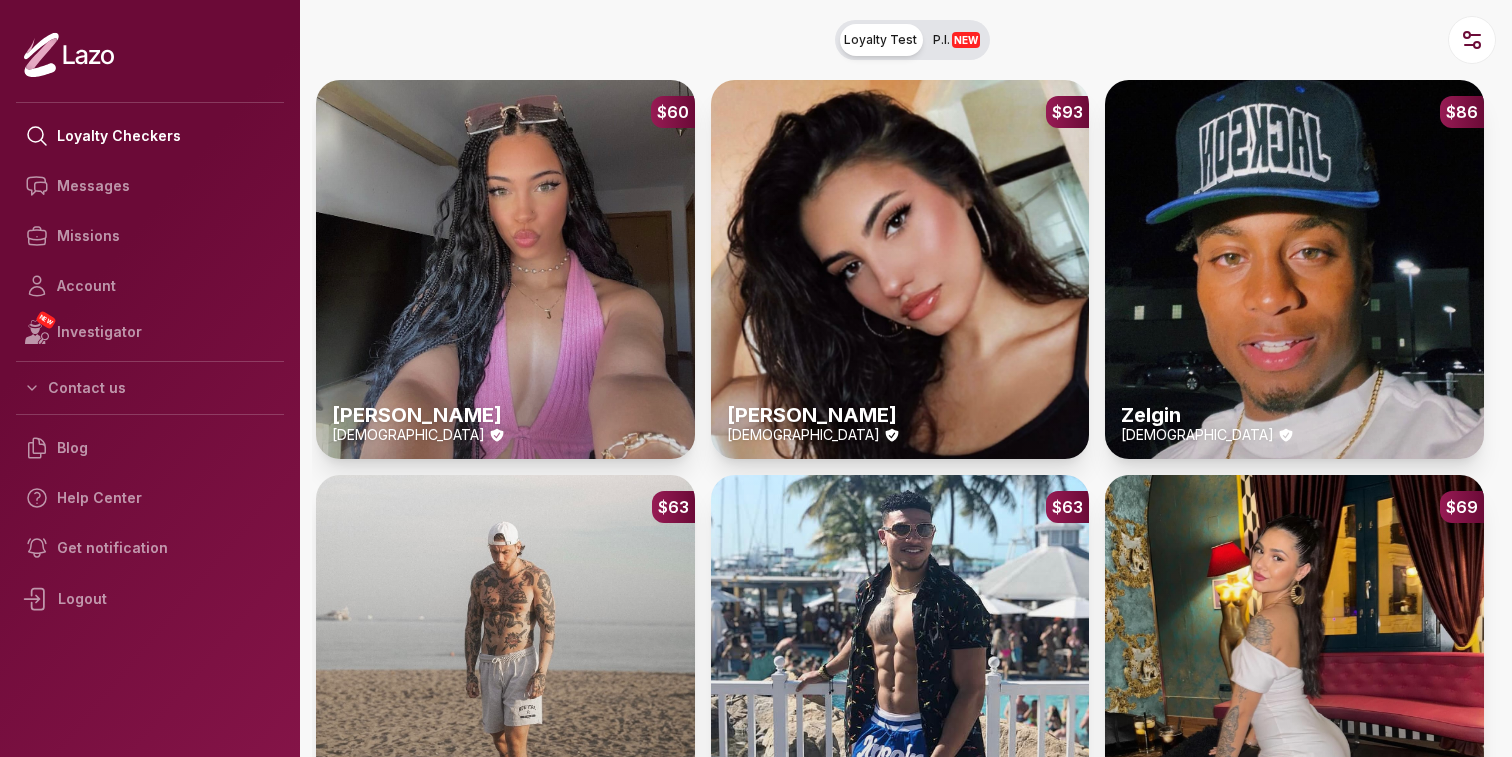 click on "Messages" at bounding box center [150, 186] 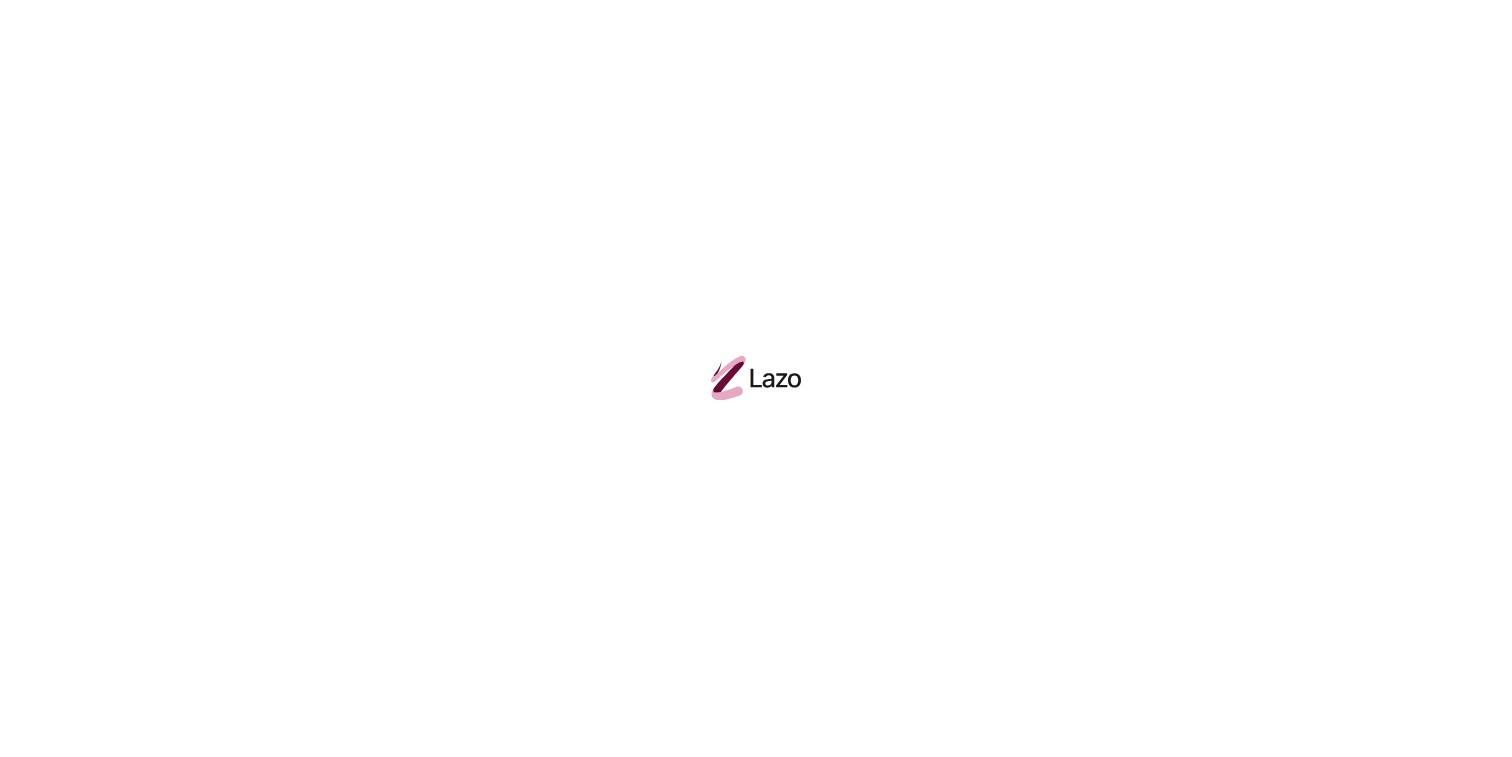 scroll, scrollTop: 0, scrollLeft: 0, axis: both 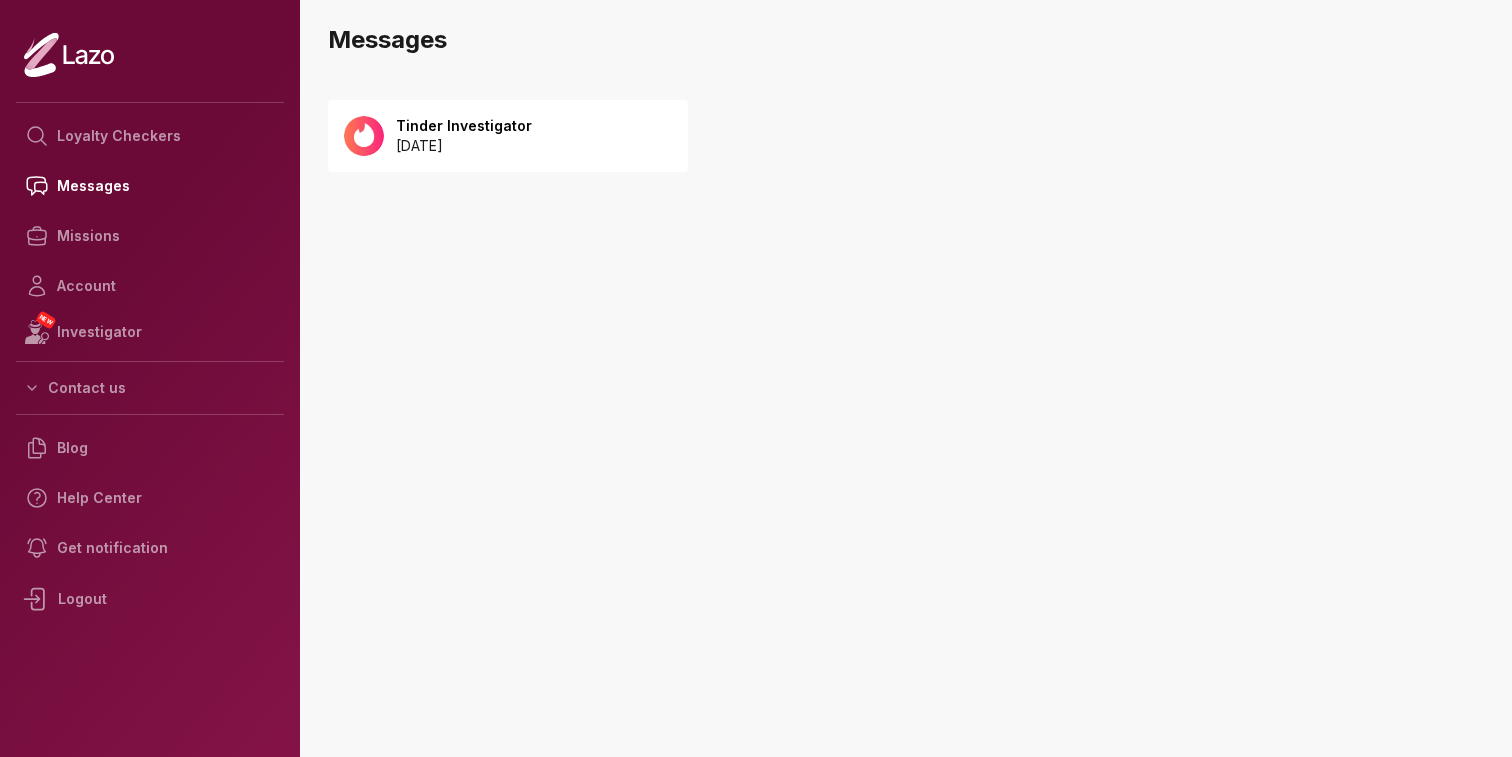 click on "Tinder Investigator" at bounding box center [464, 126] 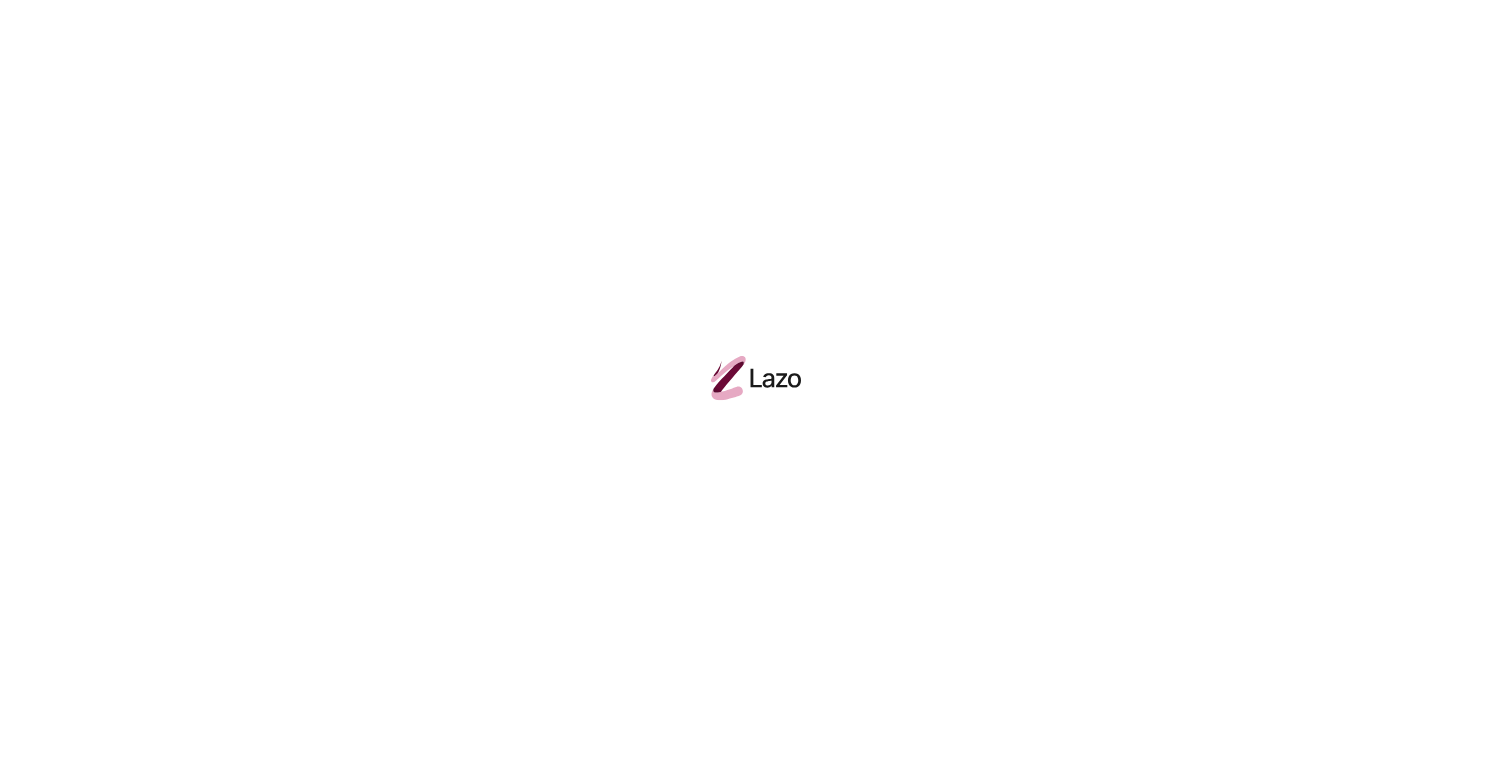 scroll, scrollTop: 0, scrollLeft: 0, axis: both 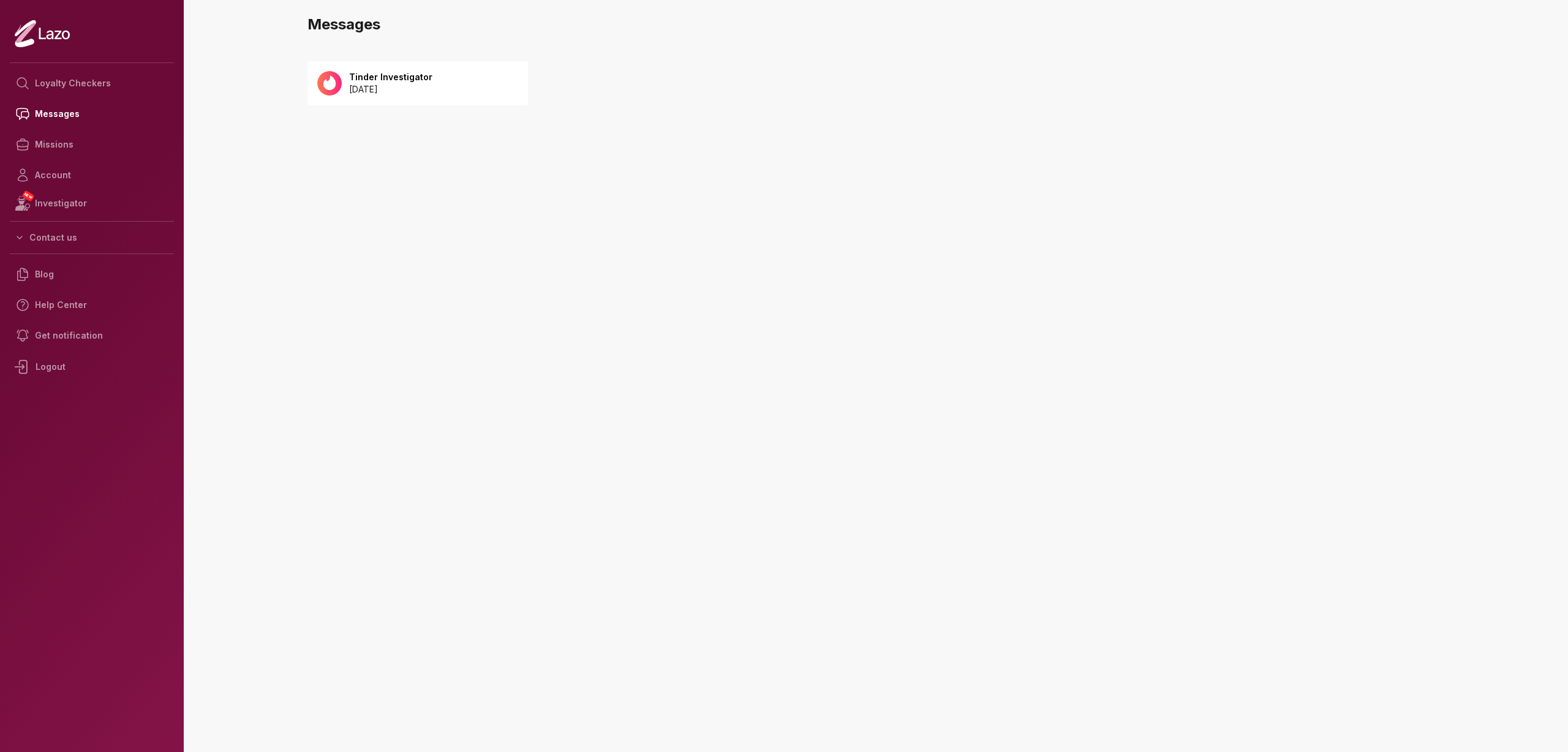 click on "[DATE]" at bounding box center [391, 89] 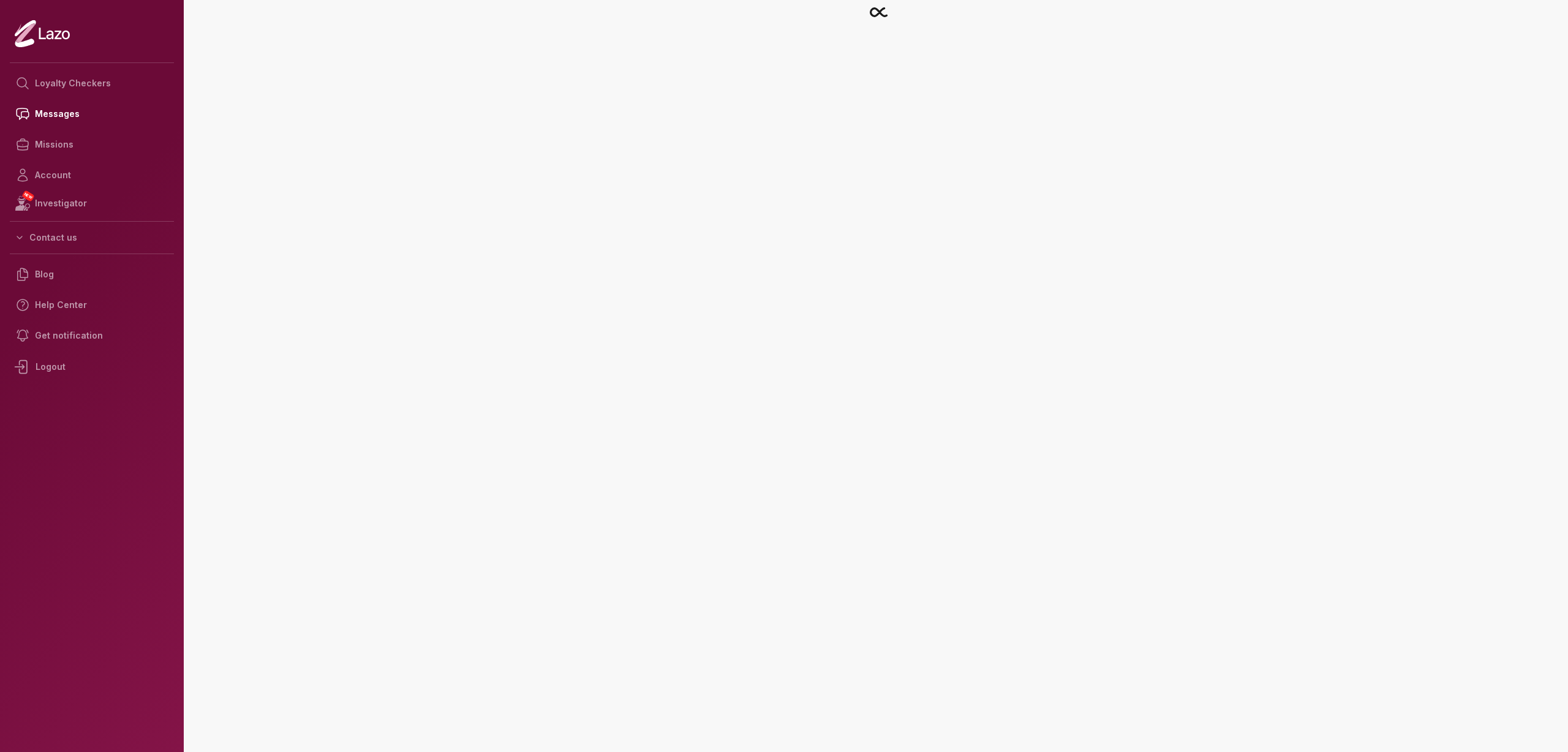 scroll, scrollTop: 0, scrollLeft: 0, axis: both 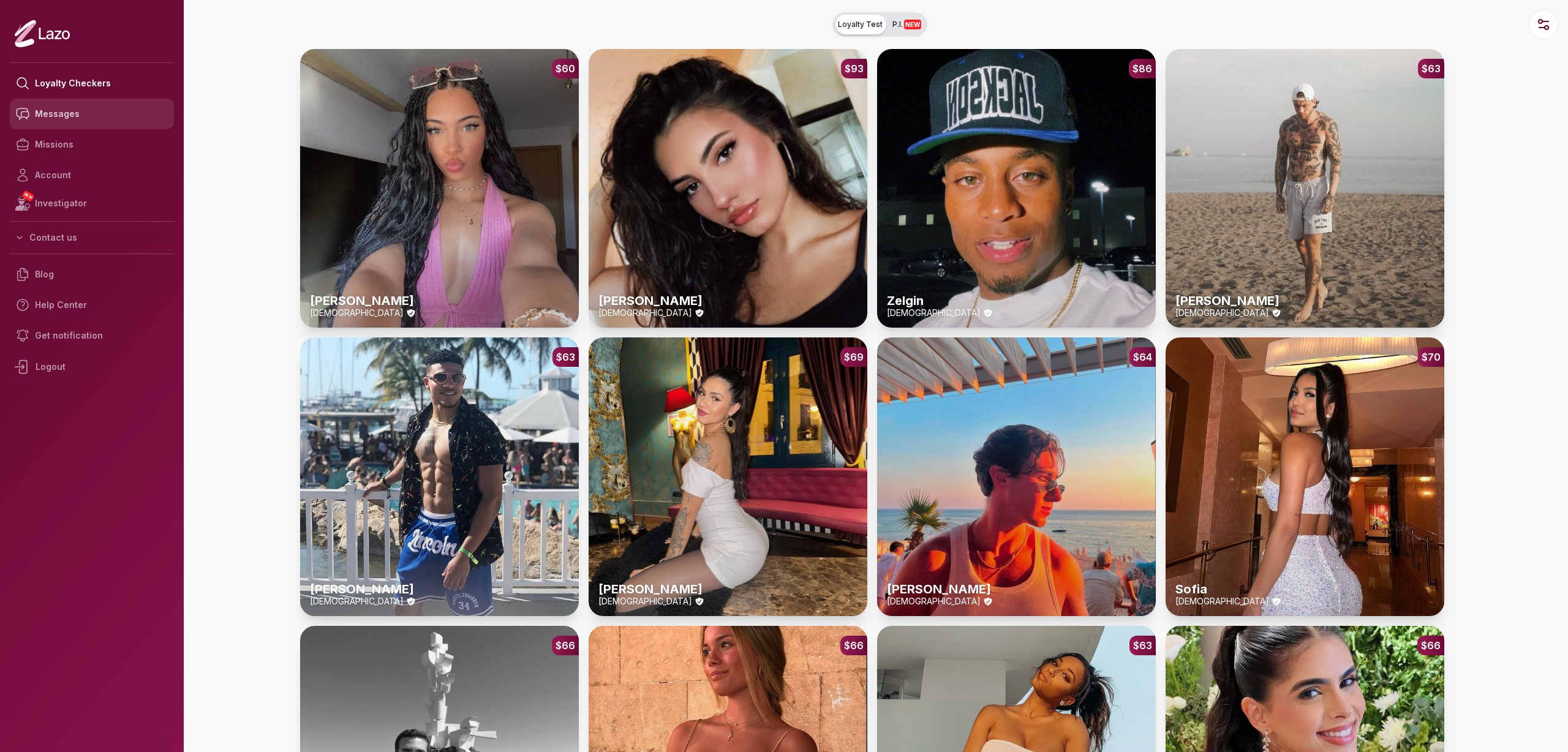 click on "Messages" at bounding box center (92, 114) 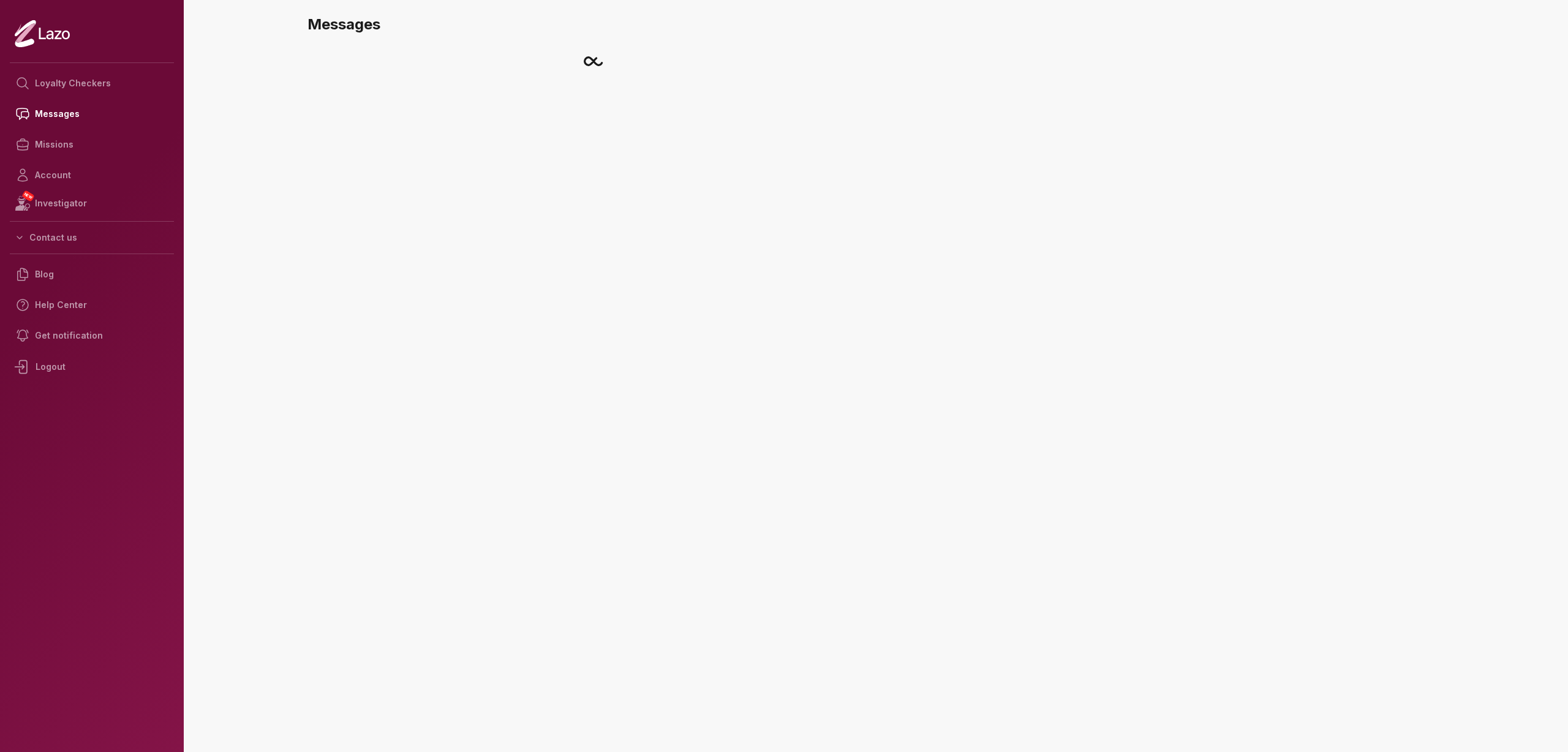 scroll, scrollTop: 0, scrollLeft: 0, axis: both 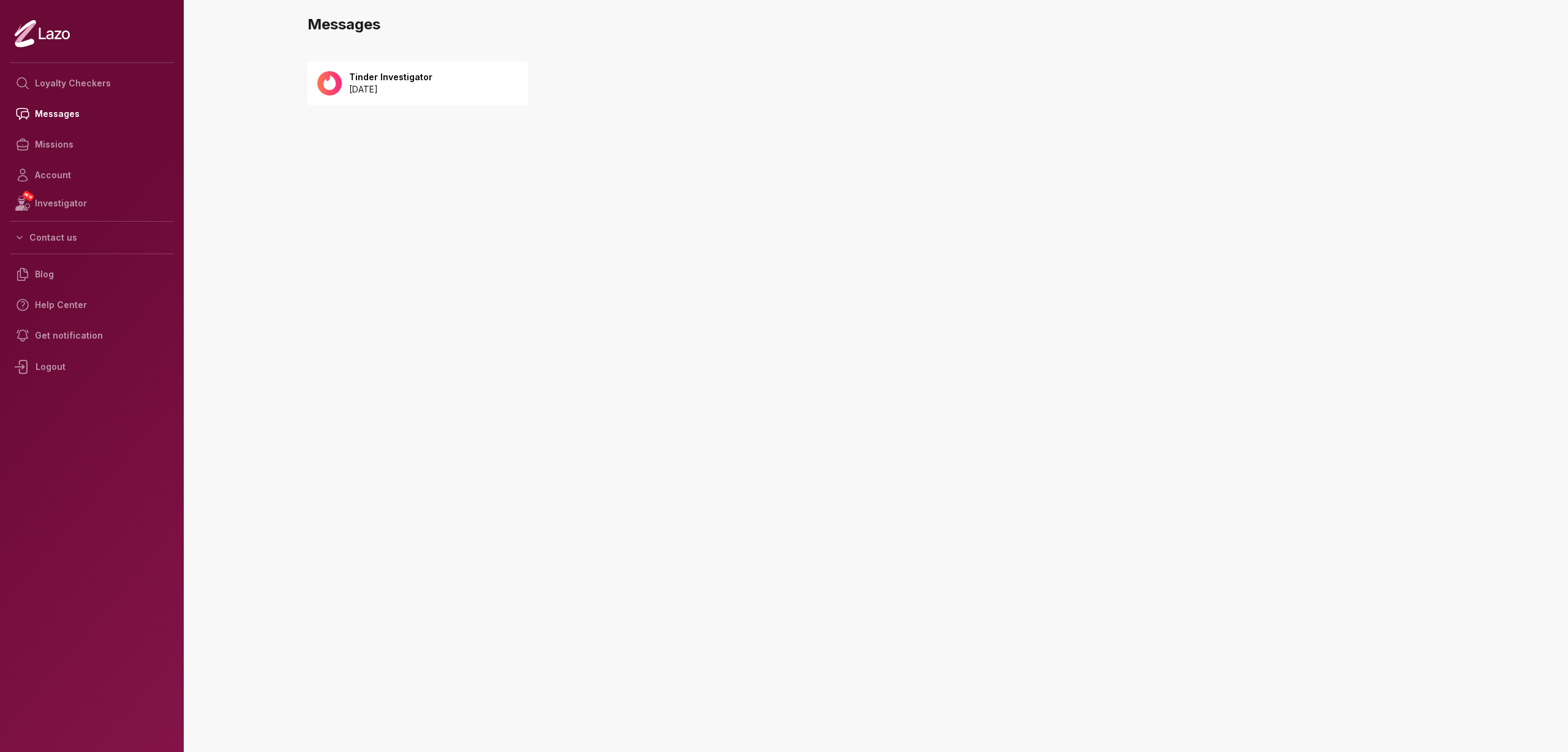 click on "[DATE]" at bounding box center (391, 89) 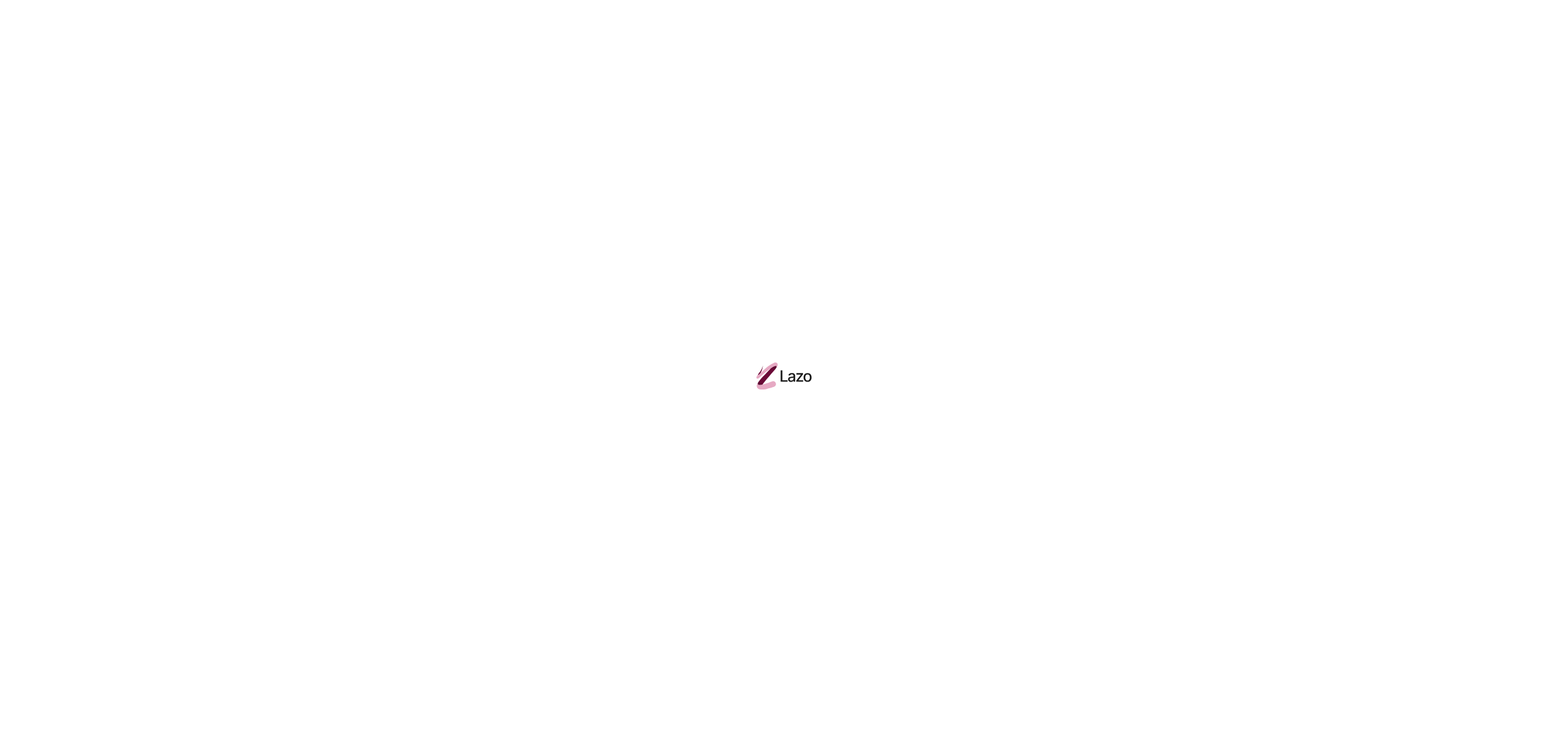 scroll, scrollTop: 0, scrollLeft: 0, axis: both 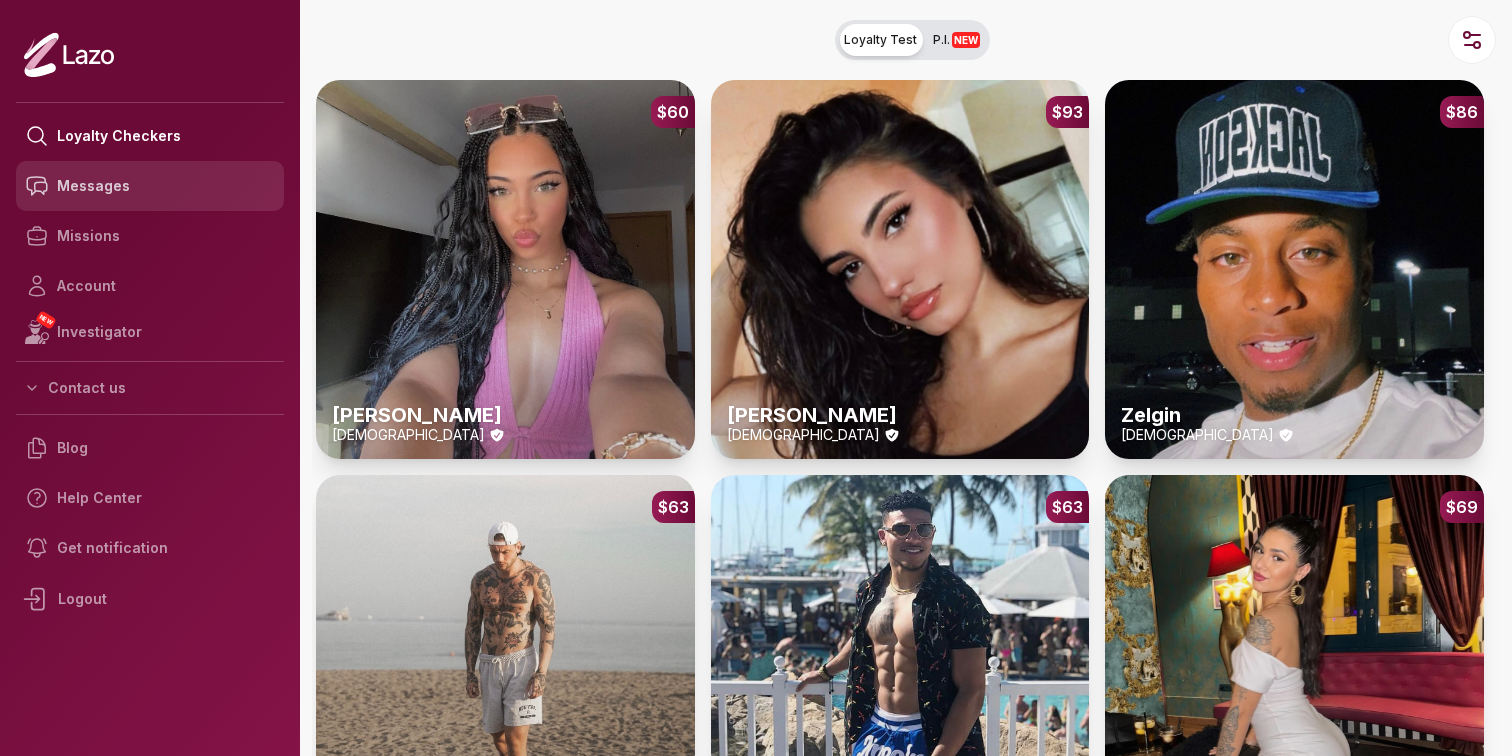 click on "Messages" at bounding box center [150, 186] 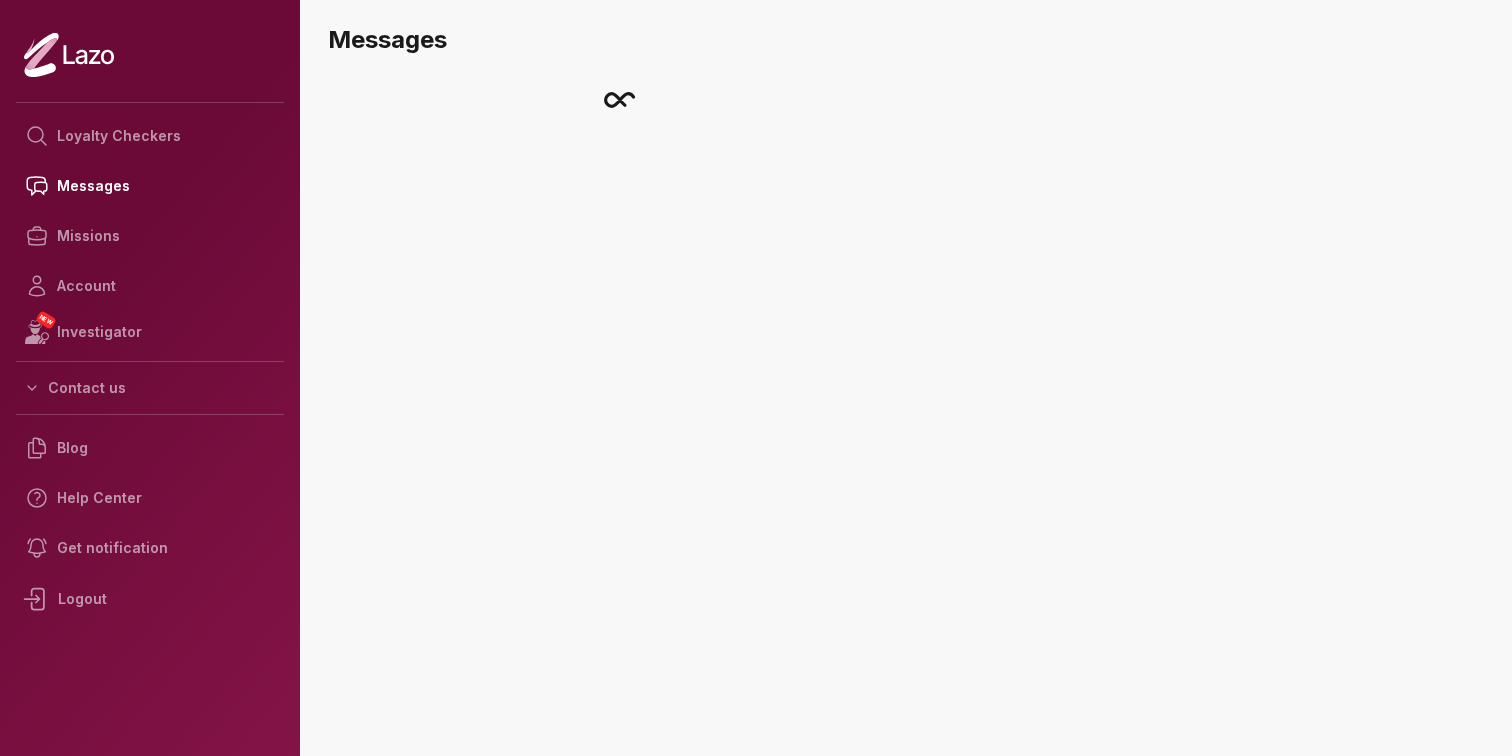 scroll, scrollTop: 0, scrollLeft: 0, axis: both 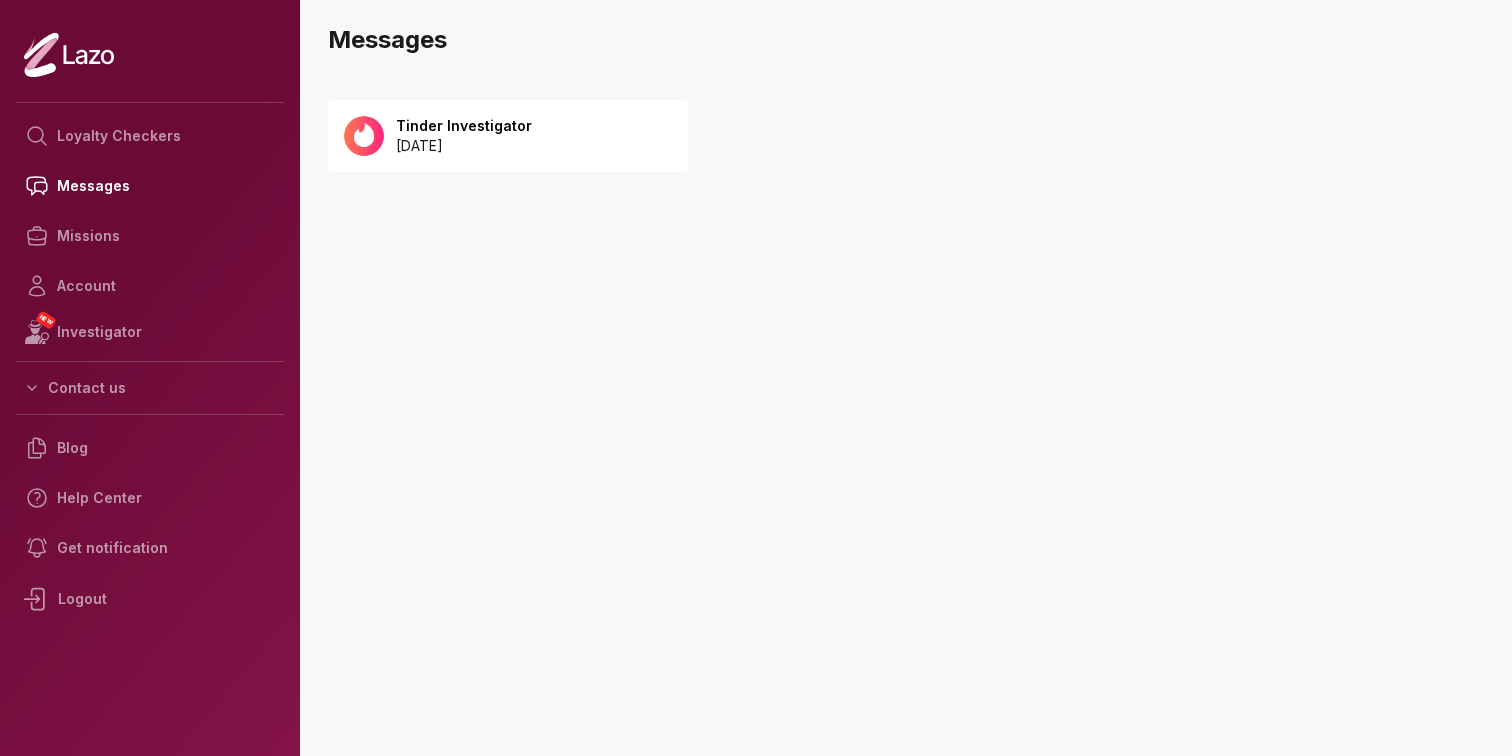 click on "2025 July 20" at bounding box center [464, 146] 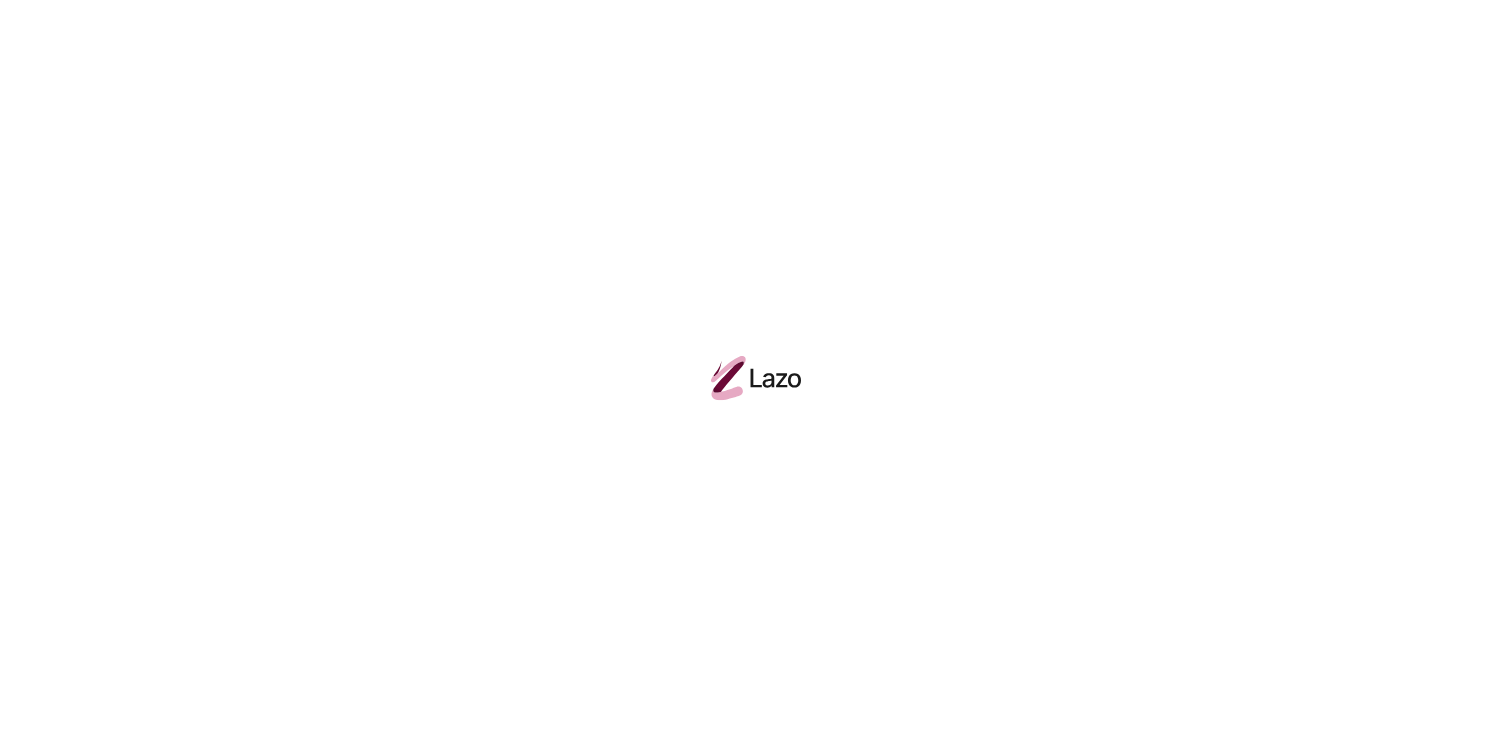 scroll, scrollTop: 0, scrollLeft: 0, axis: both 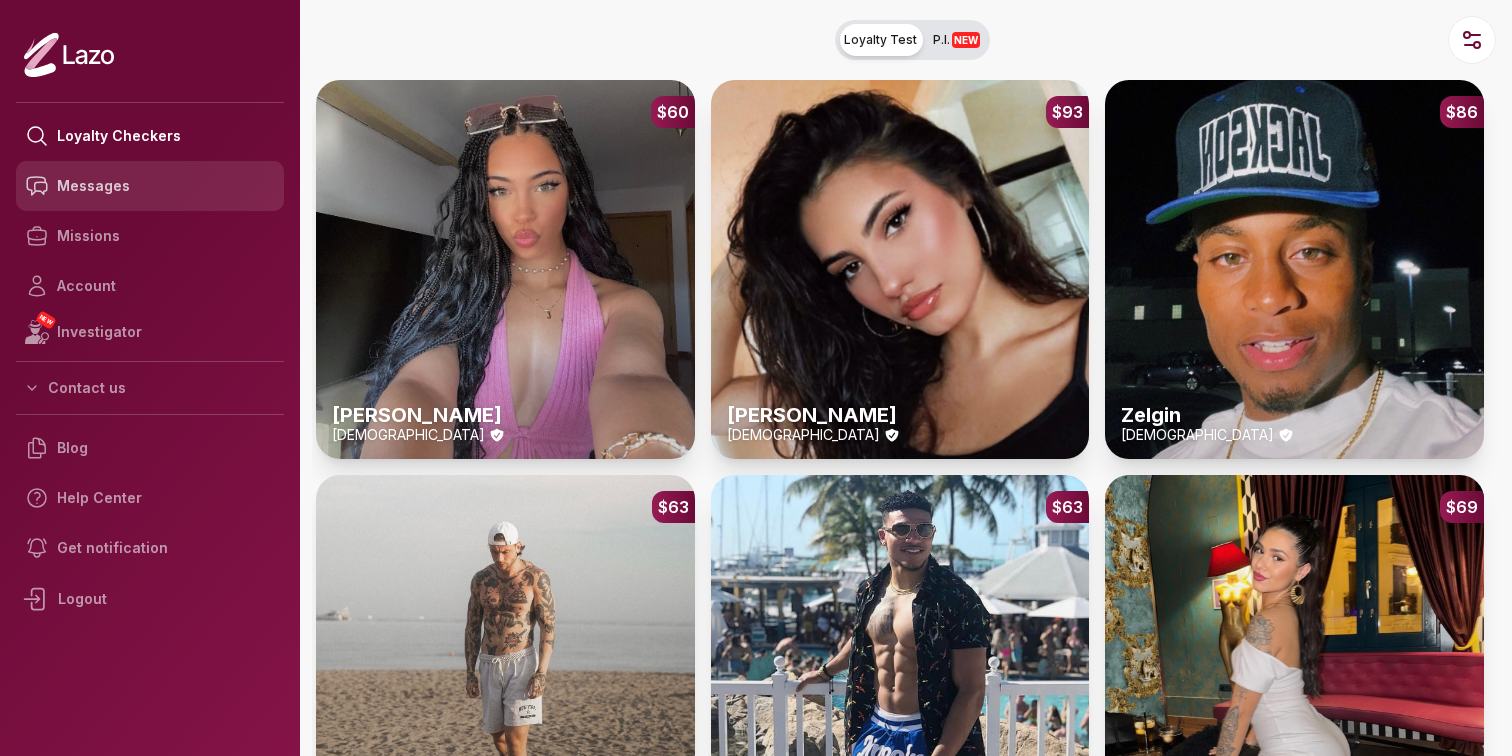 click on "Messages" at bounding box center [150, 186] 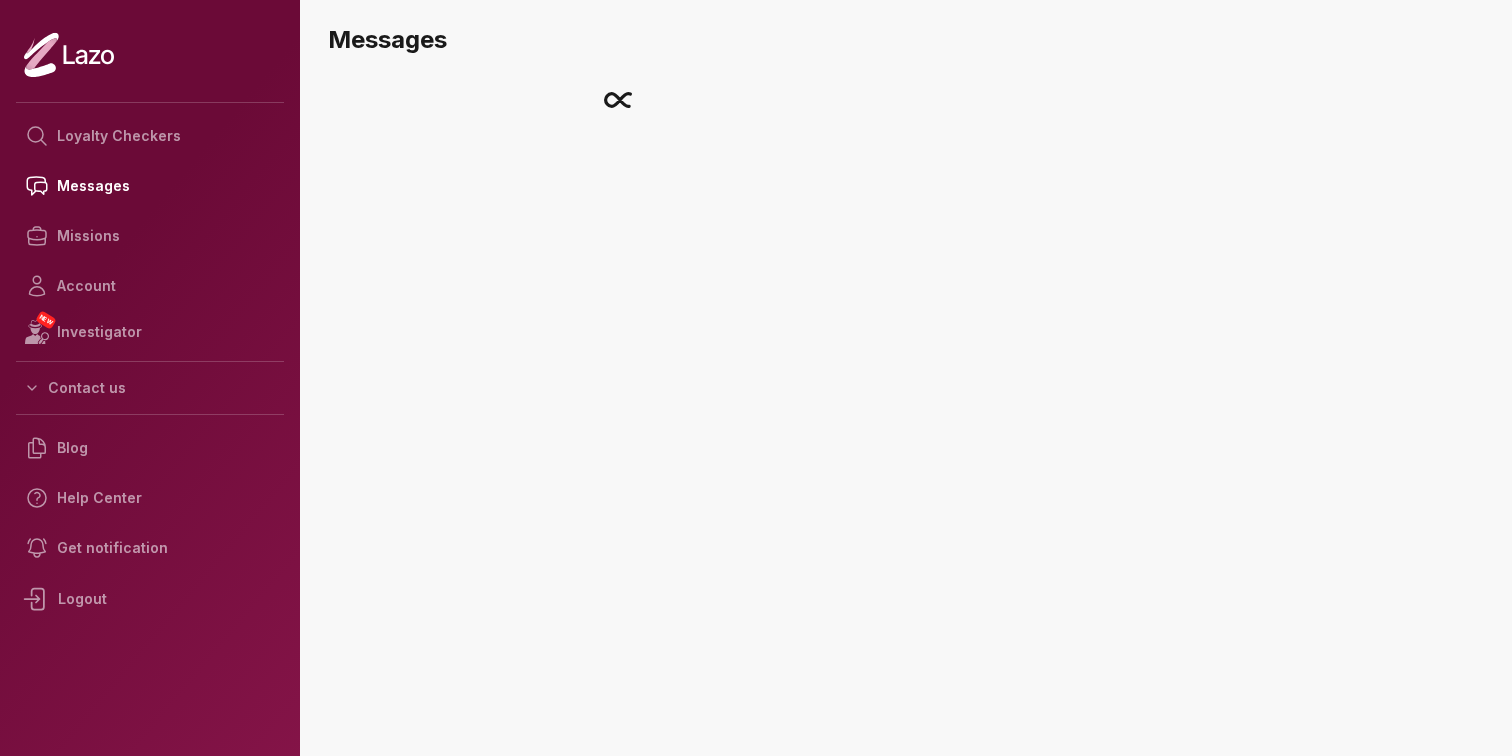 scroll, scrollTop: 0, scrollLeft: 0, axis: both 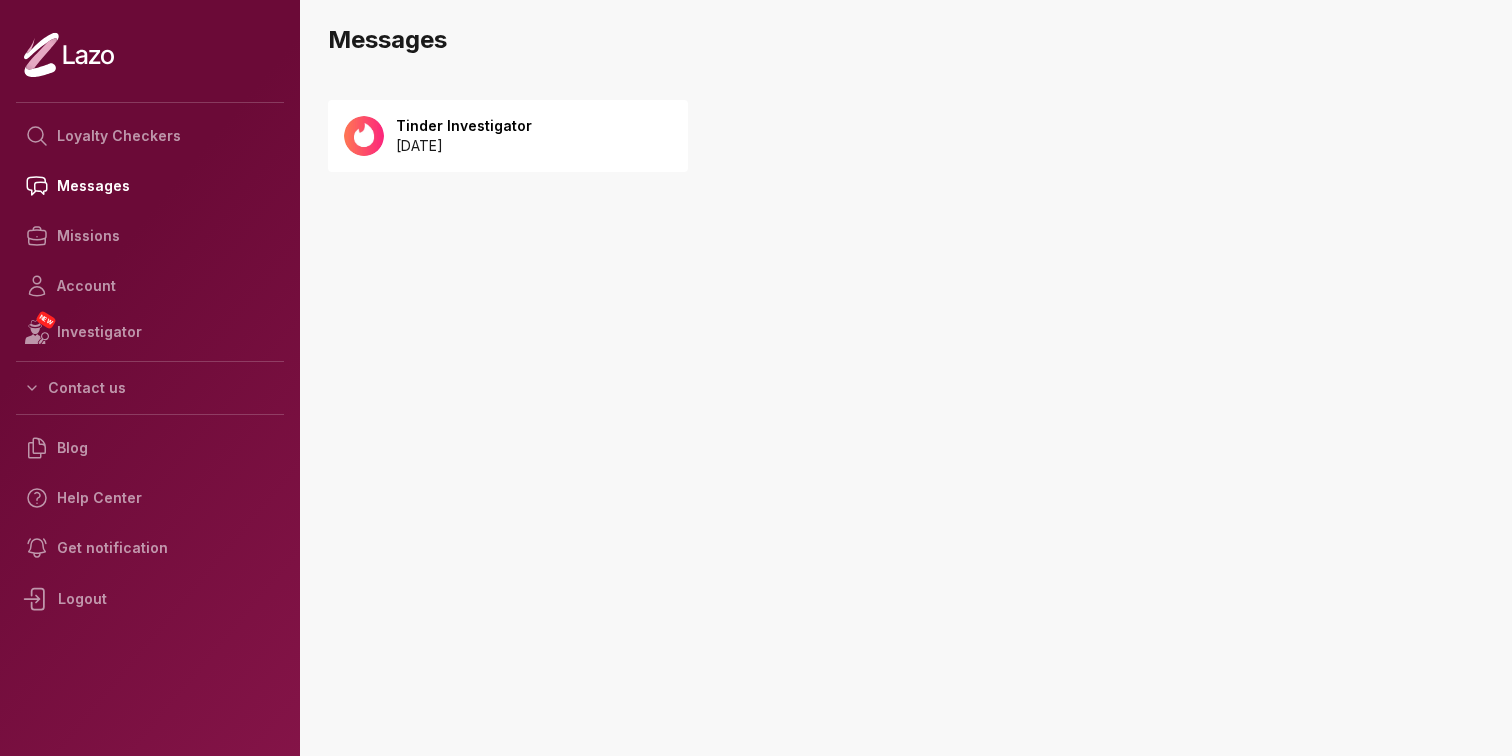click on "2025 July 20" at bounding box center (464, 146) 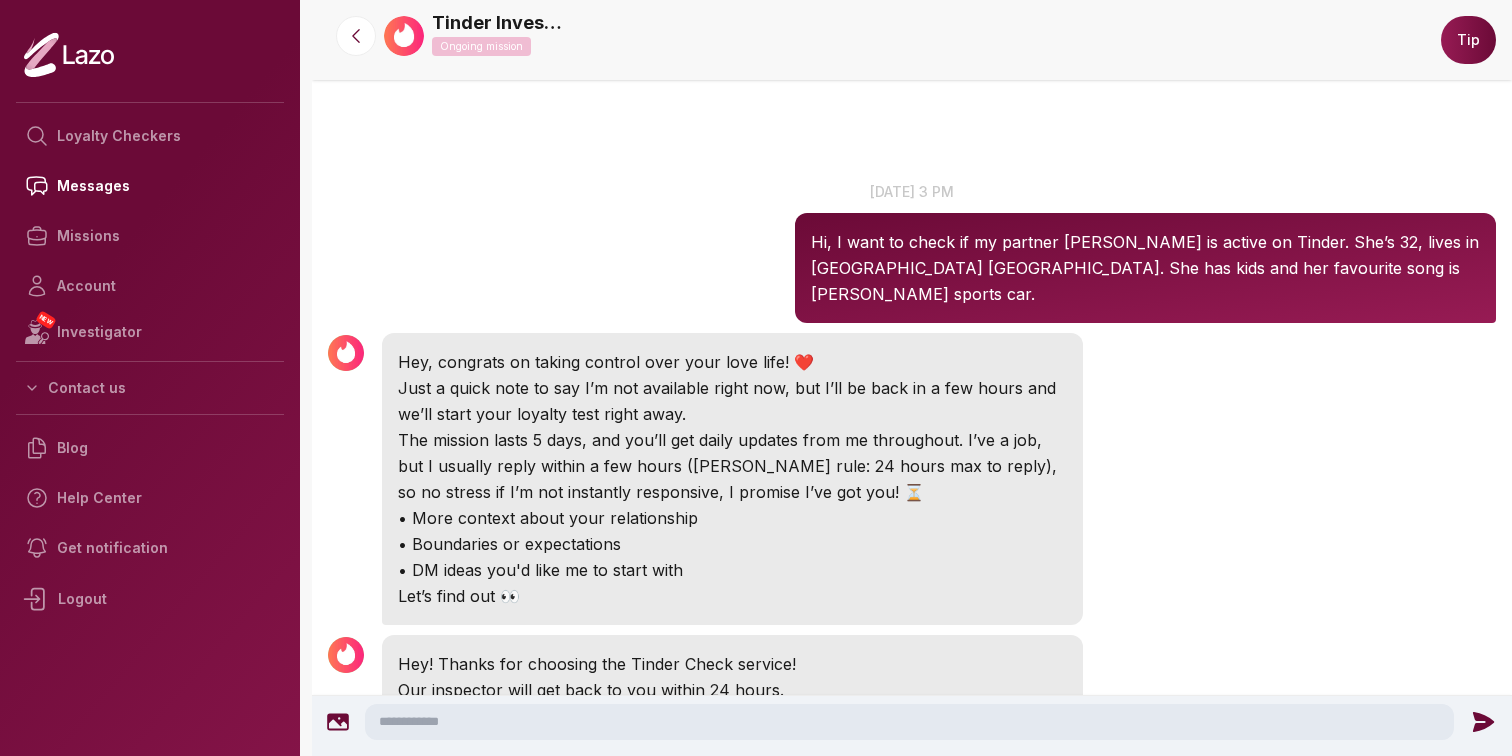 scroll, scrollTop: 0, scrollLeft: 0, axis: both 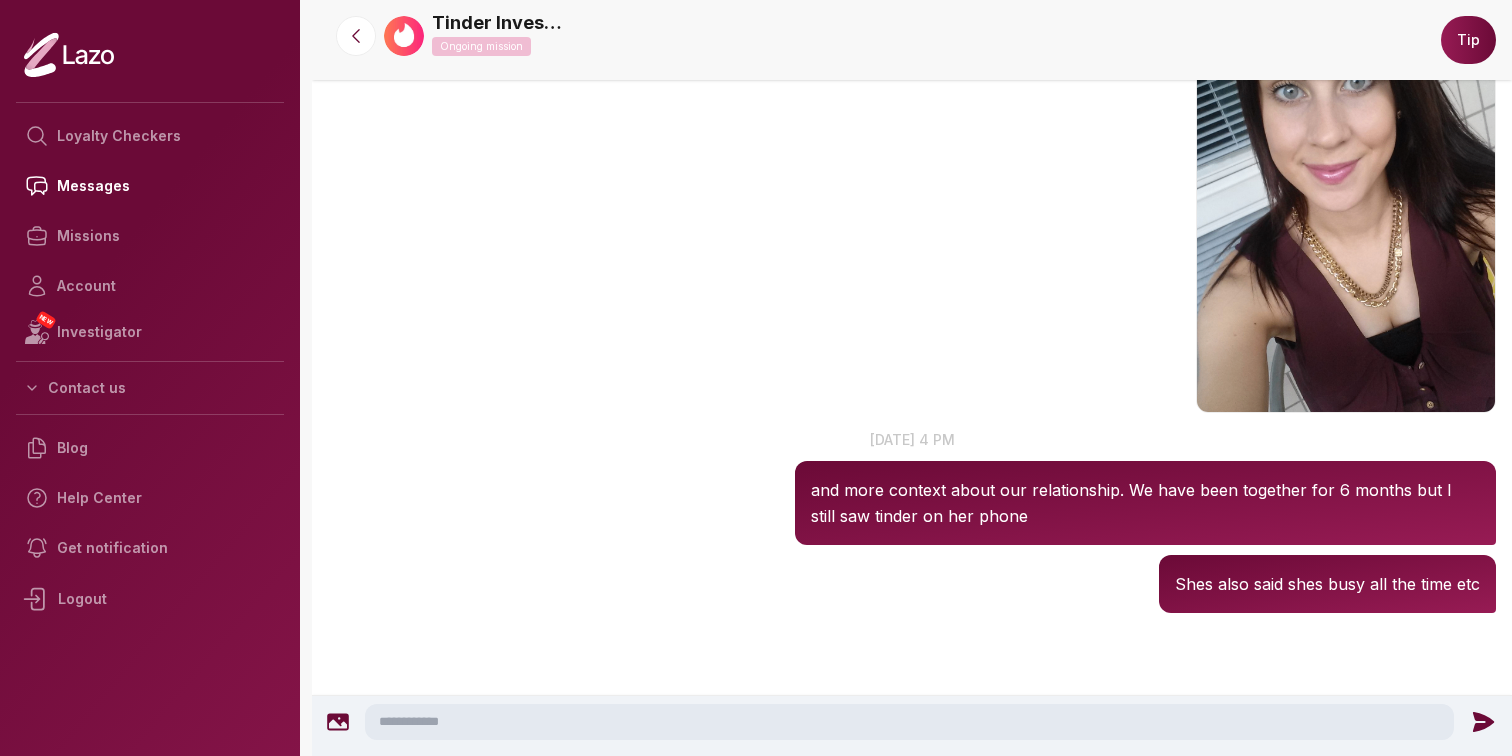 click at bounding box center (909, 722) 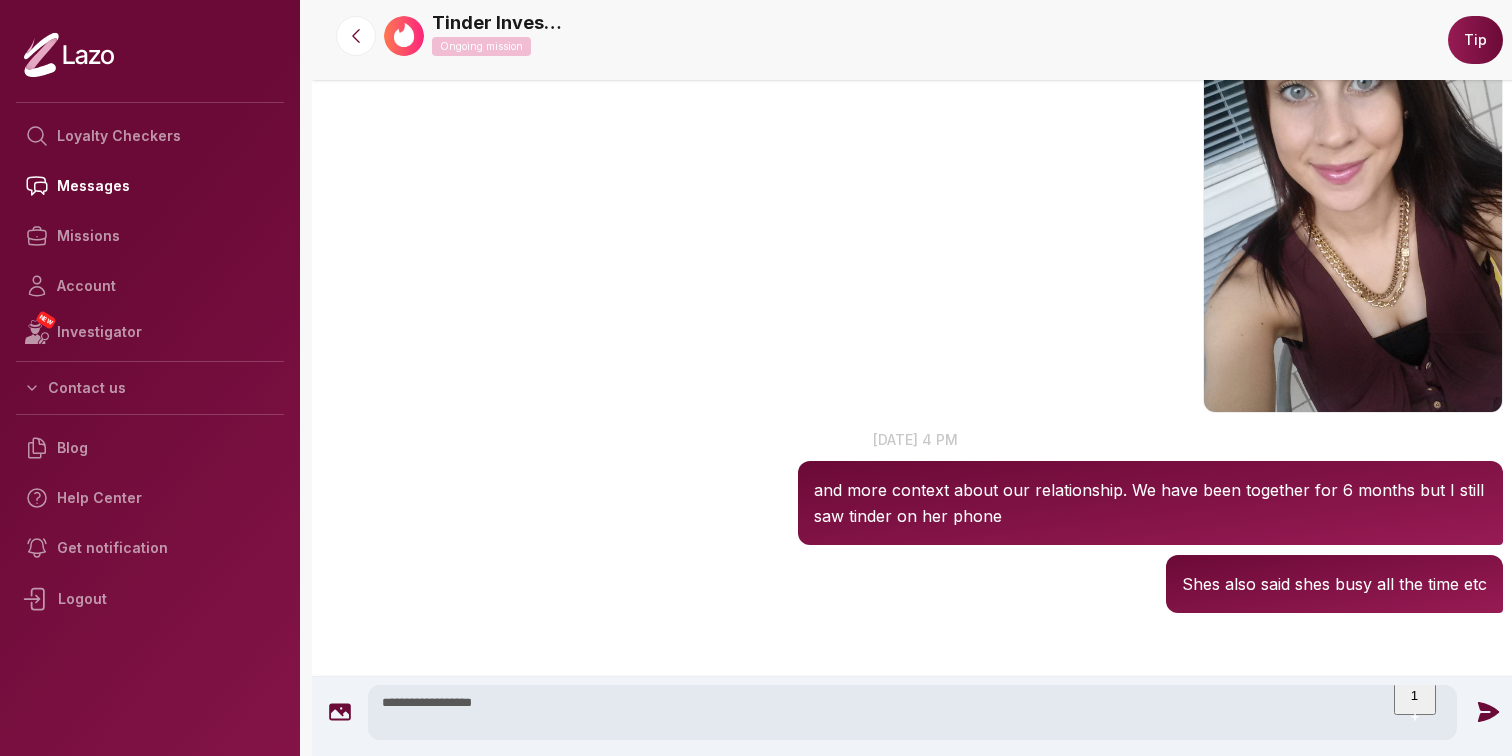 type on "**********" 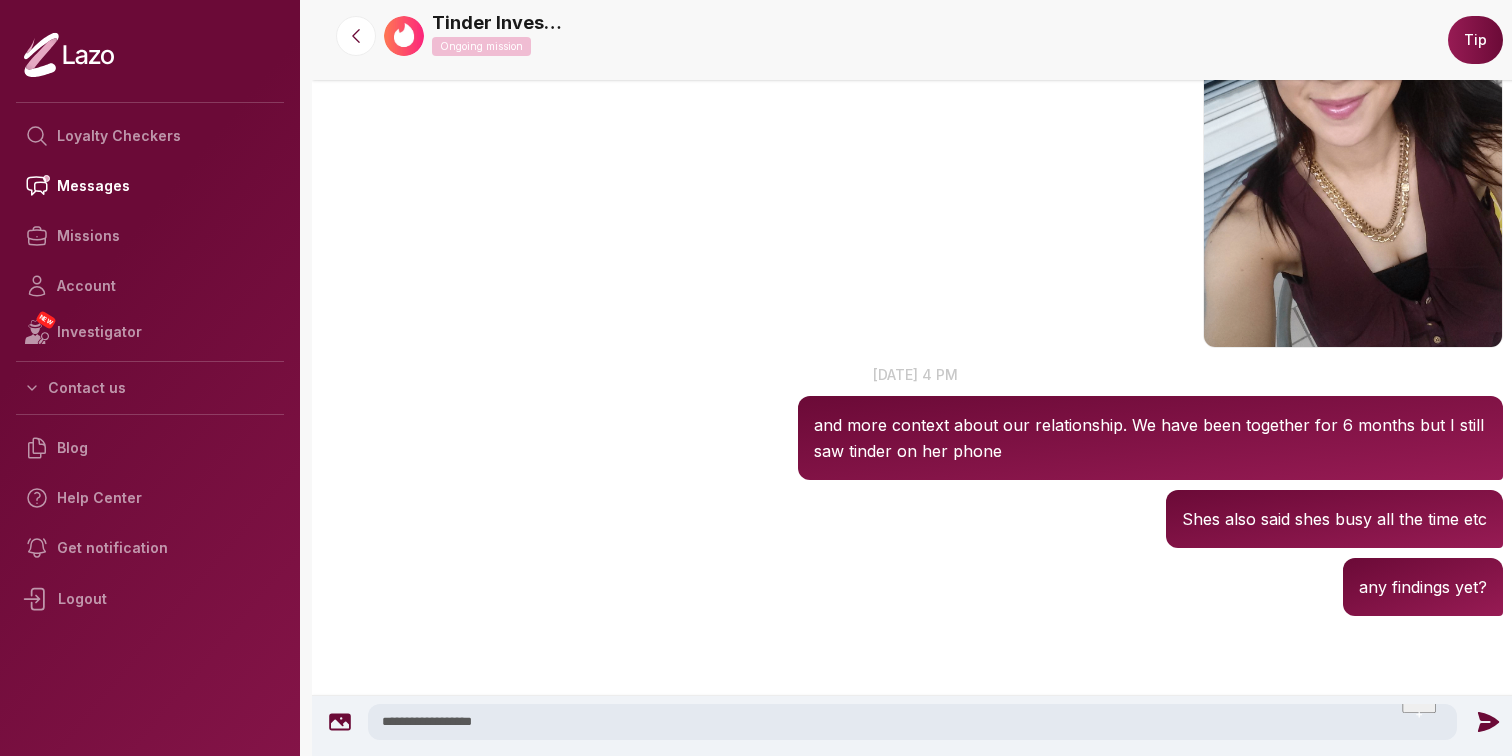 scroll, scrollTop: 1581, scrollLeft: 0, axis: vertical 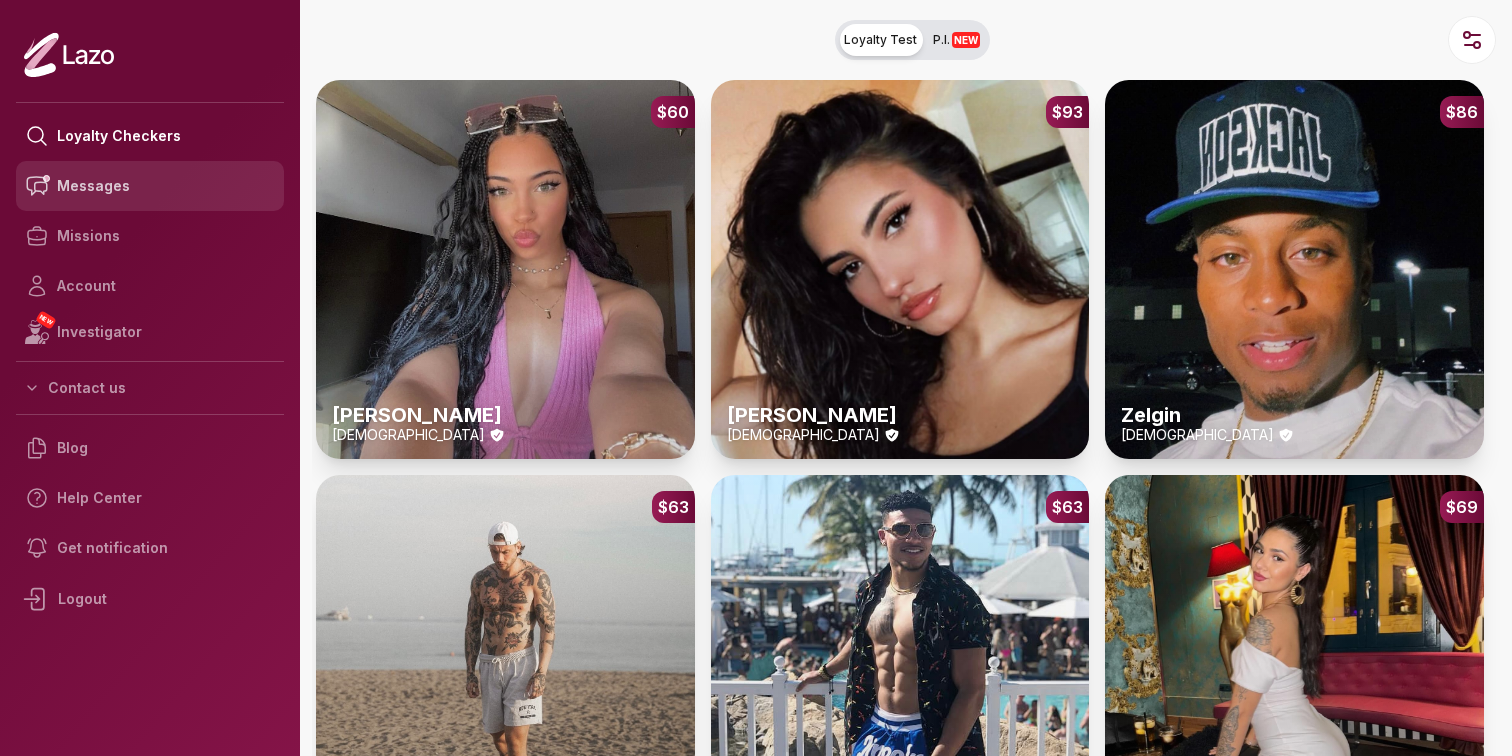click on "Messages" at bounding box center [150, 186] 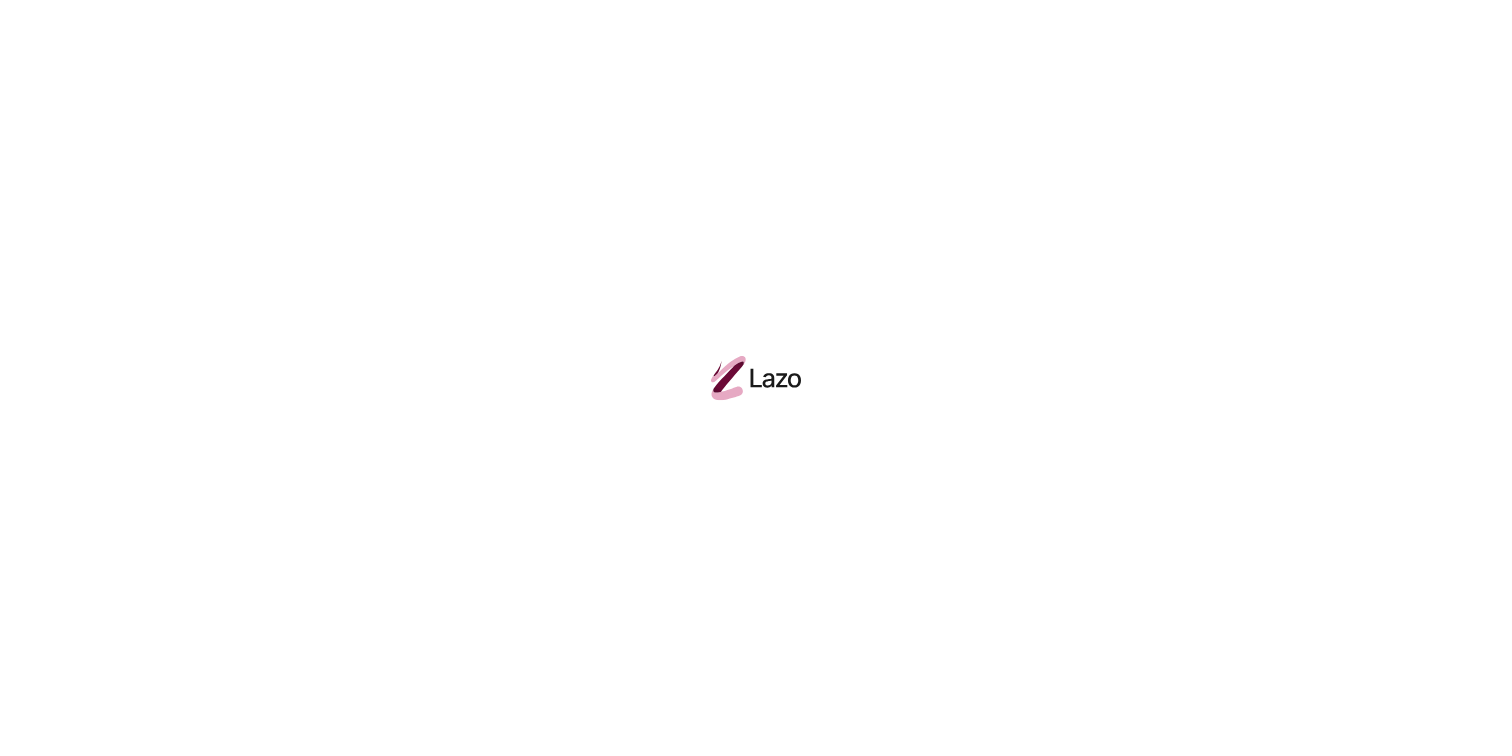scroll, scrollTop: 0, scrollLeft: 0, axis: both 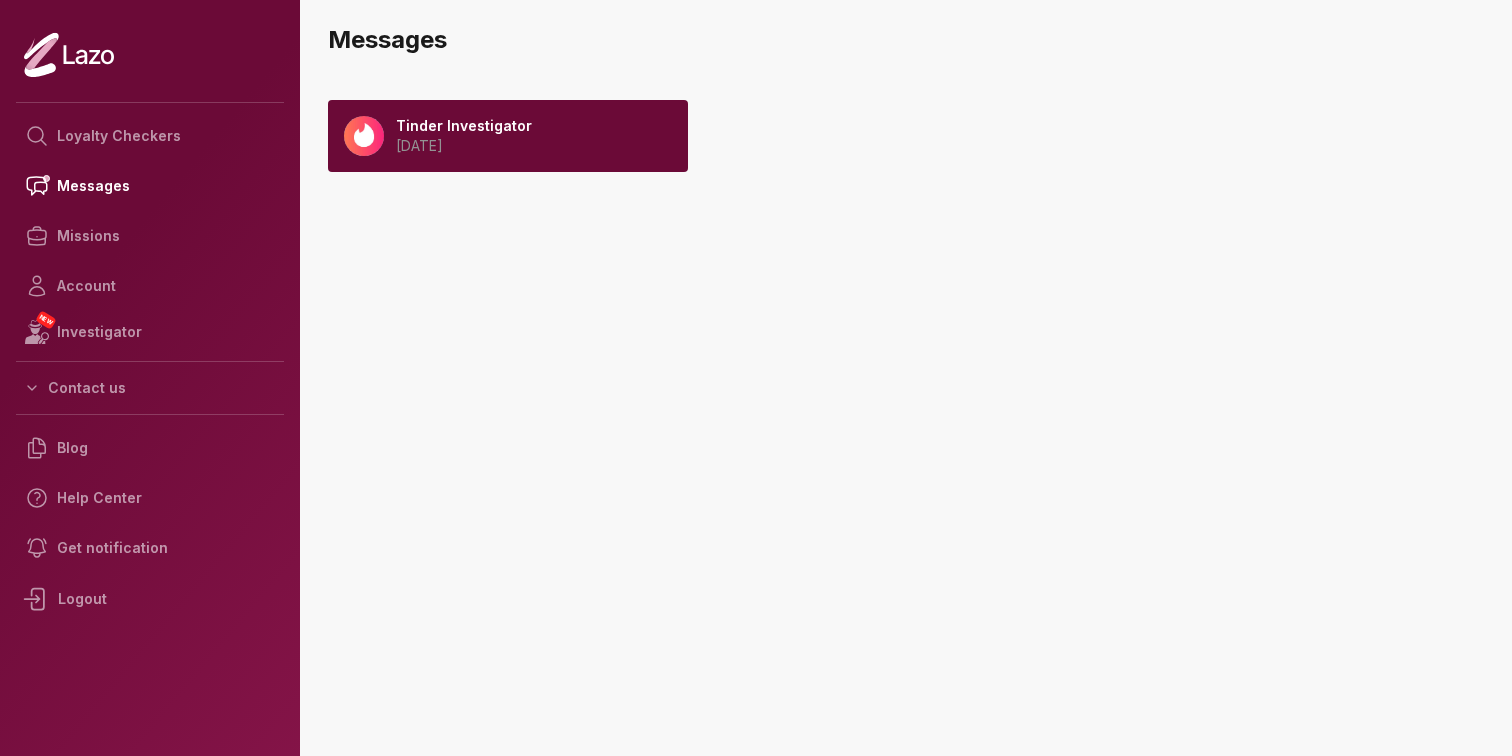 click on "[DATE]" at bounding box center (464, 146) 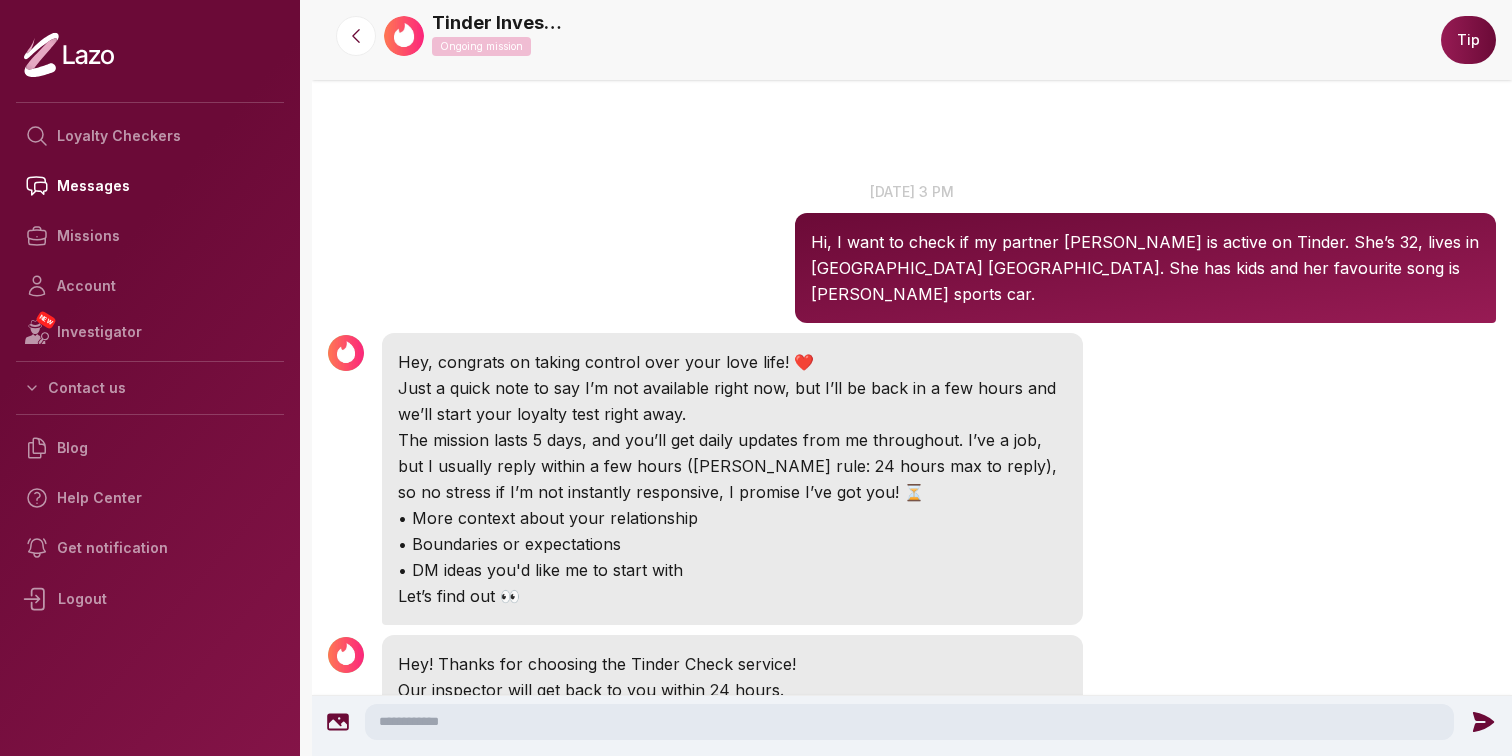 scroll, scrollTop: 0, scrollLeft: 0, axis: both 